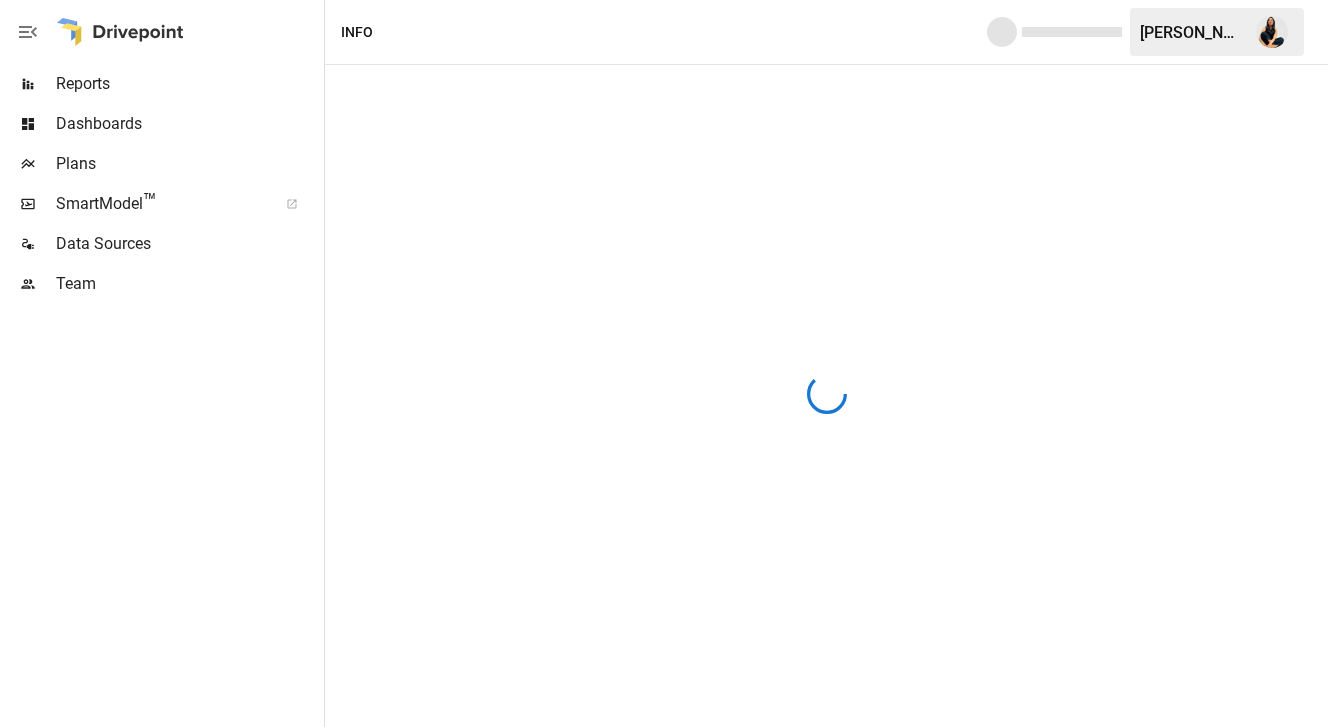 scroll, scrollTop: 0, scrollLeft: 0, axis: both 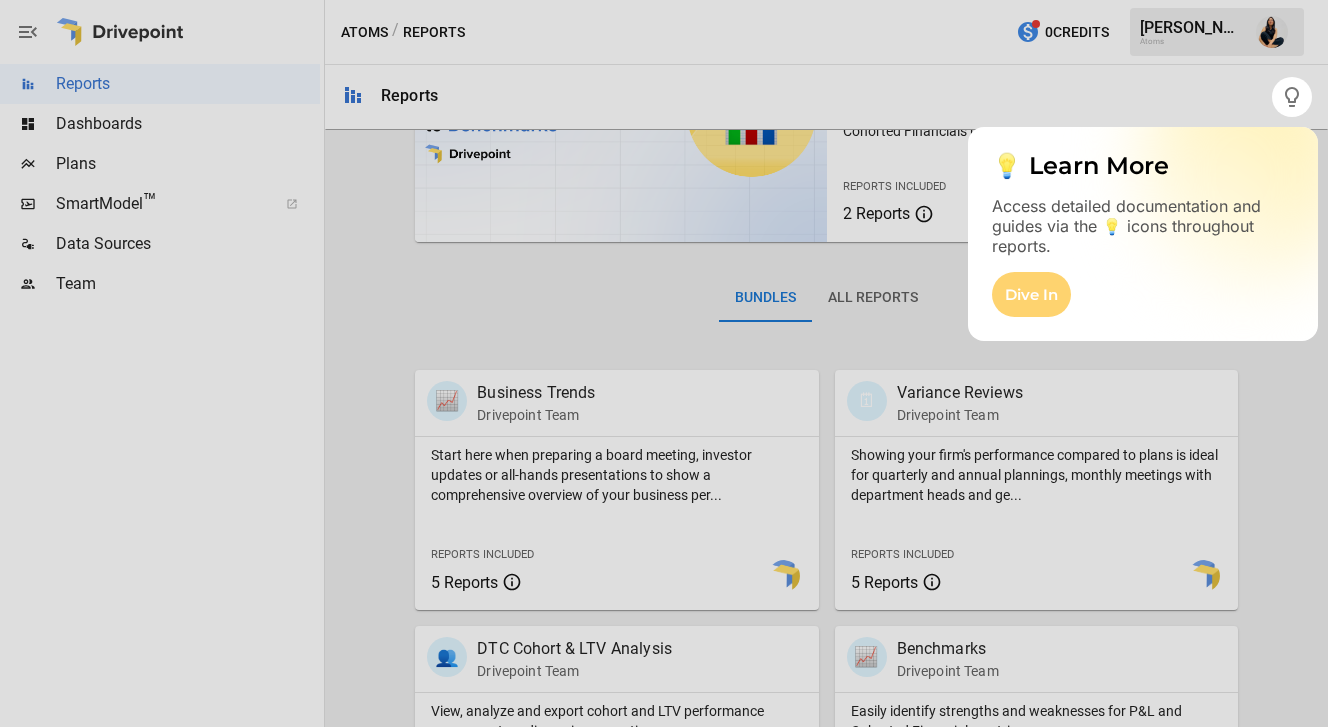 click on "Dive In" at bounding box center (1031, 294) 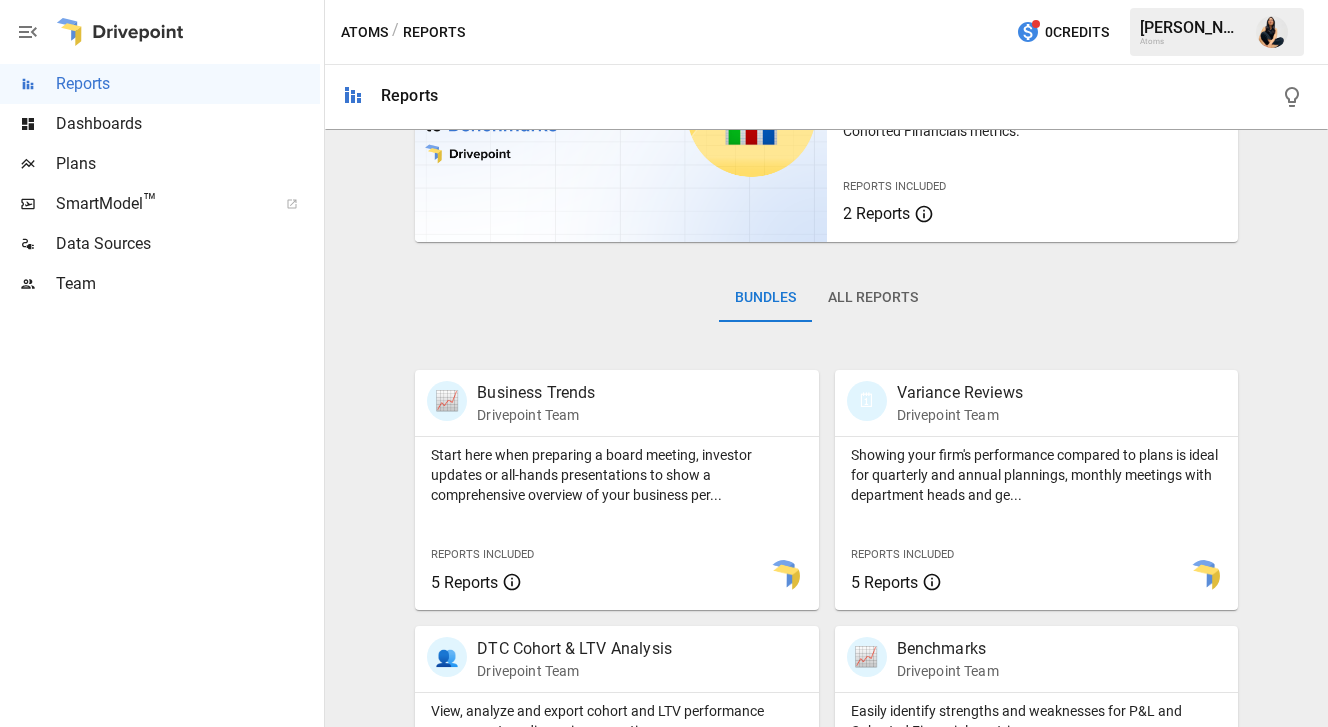 scroll, scrollTop: 0, scrollLeft: 0, axis: both 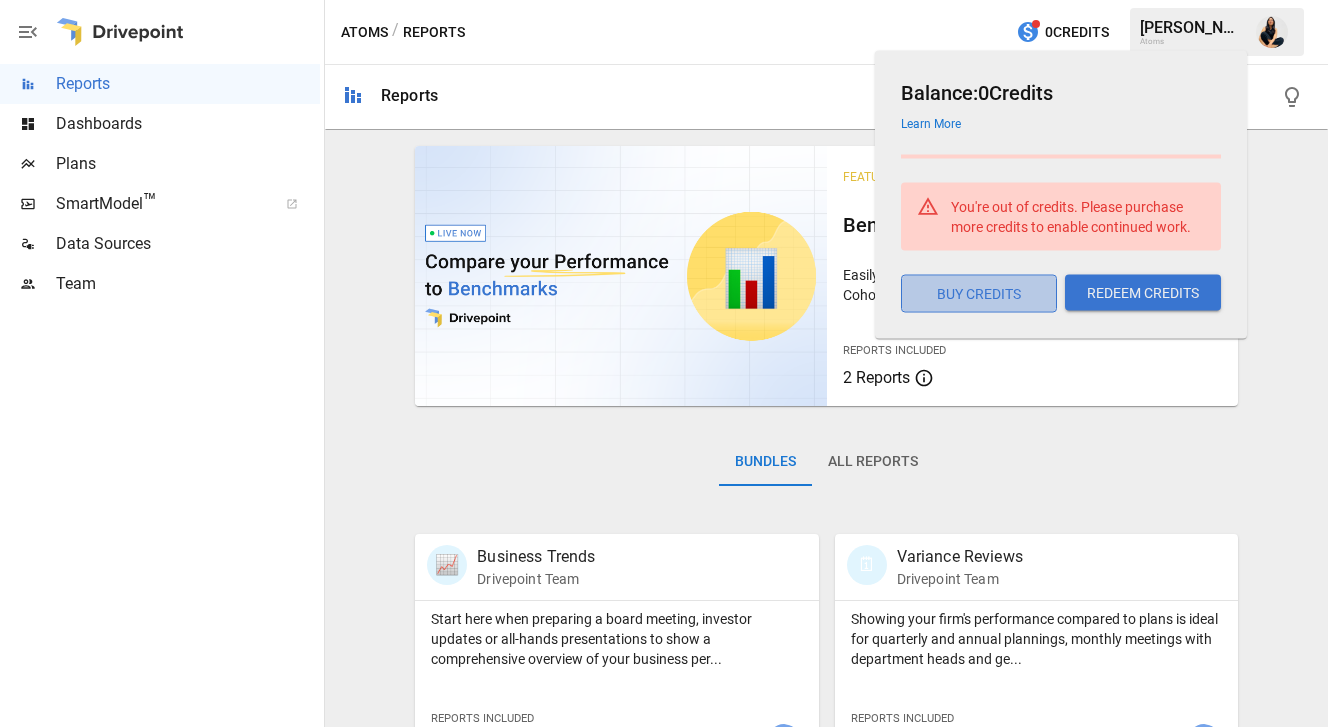 click on "BUY CREDITS" at bounding box center [979, 294] 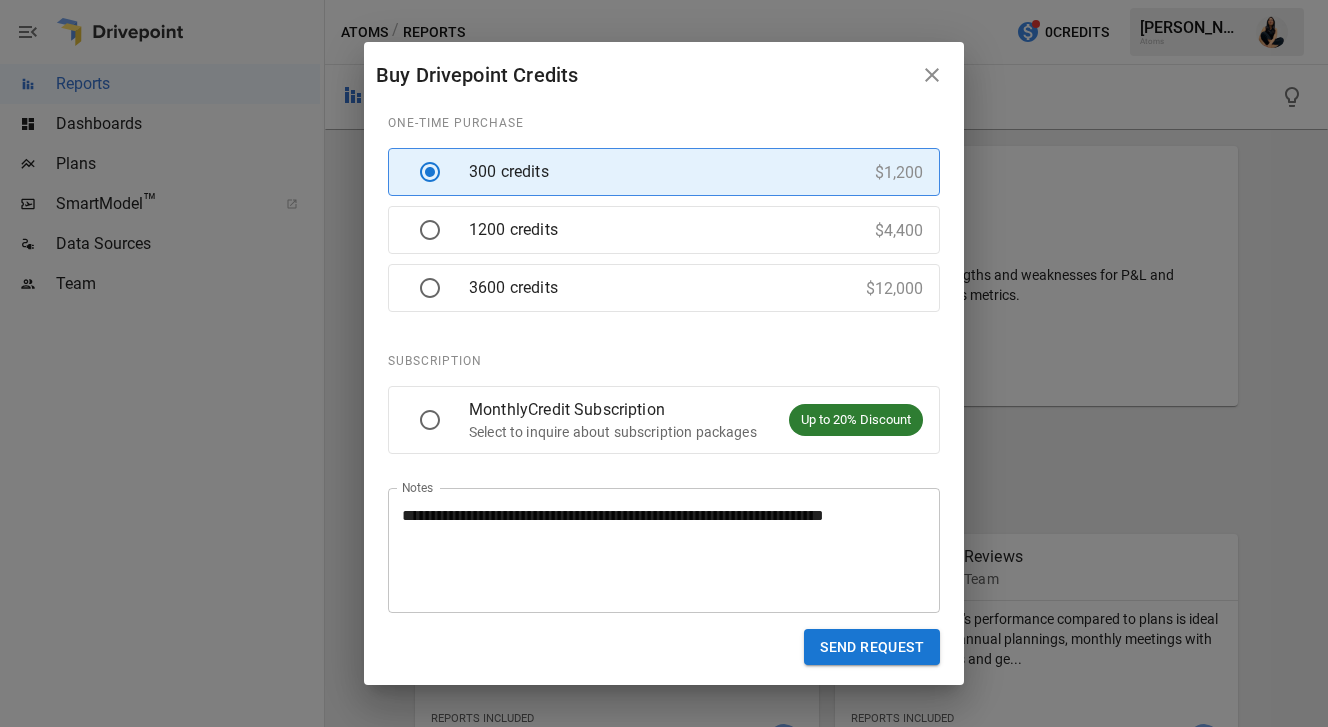 click on "1200 credits" at bounding box center [680, 230] 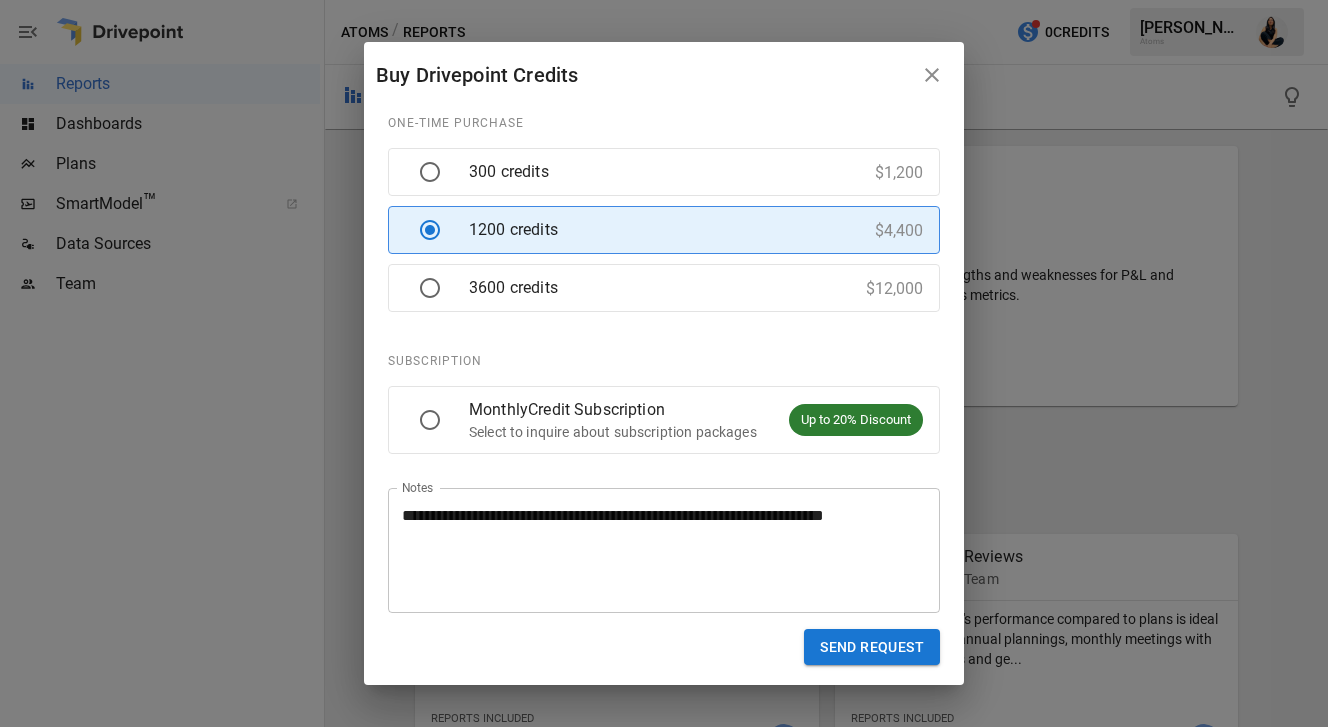 click on "3600 credits" at bounding box center (680, 288) 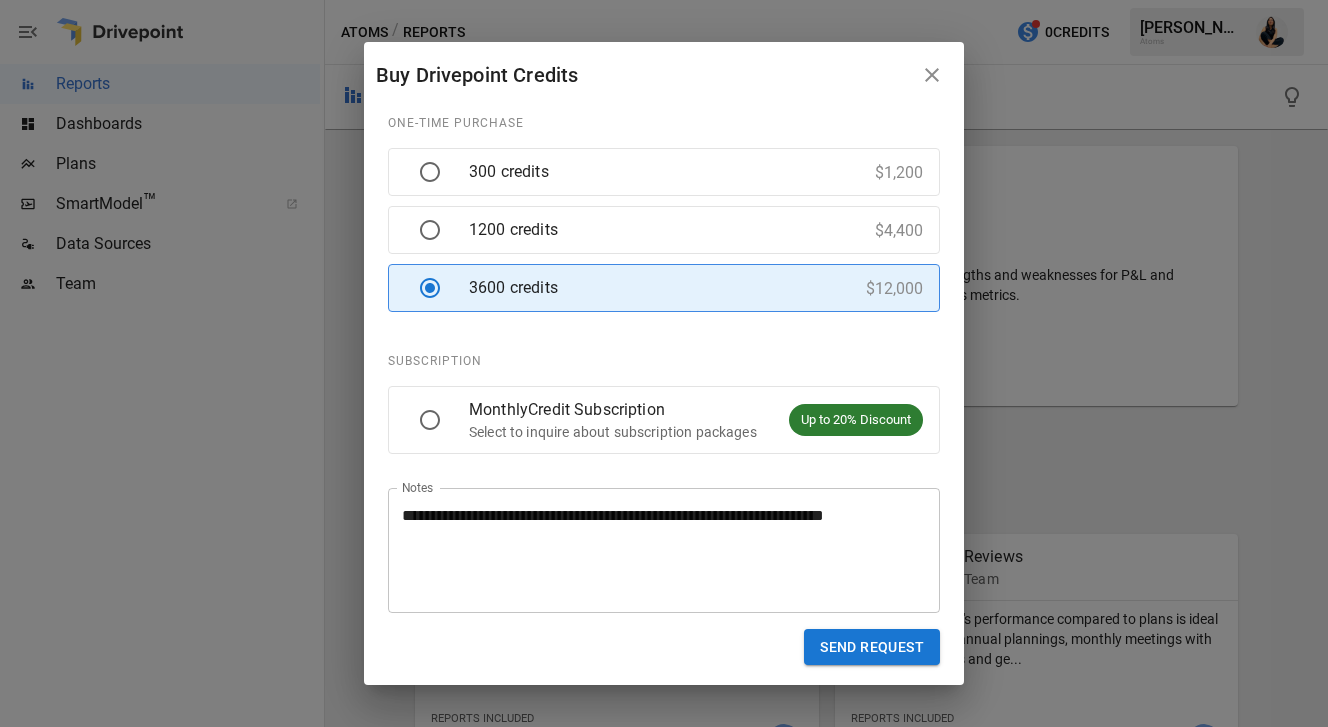 click on "MonthlyCredit Subscription" at bounding box center (680, 410) 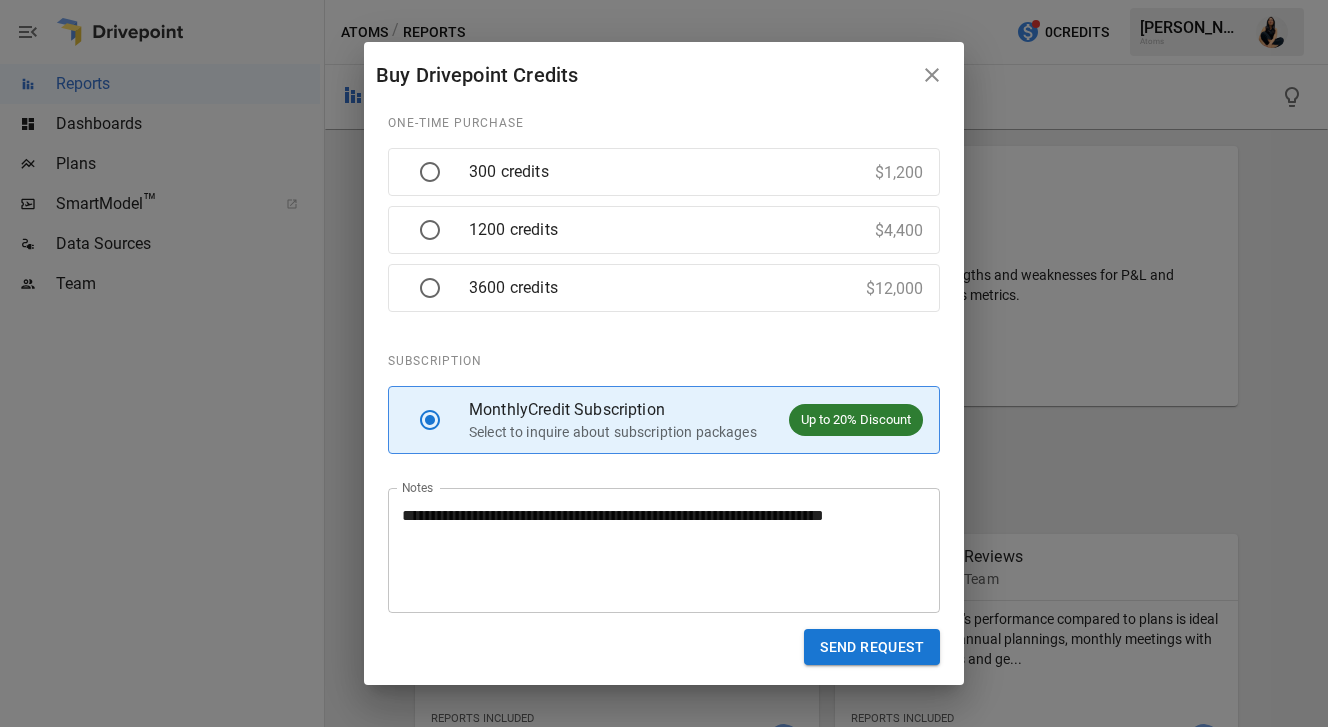 click 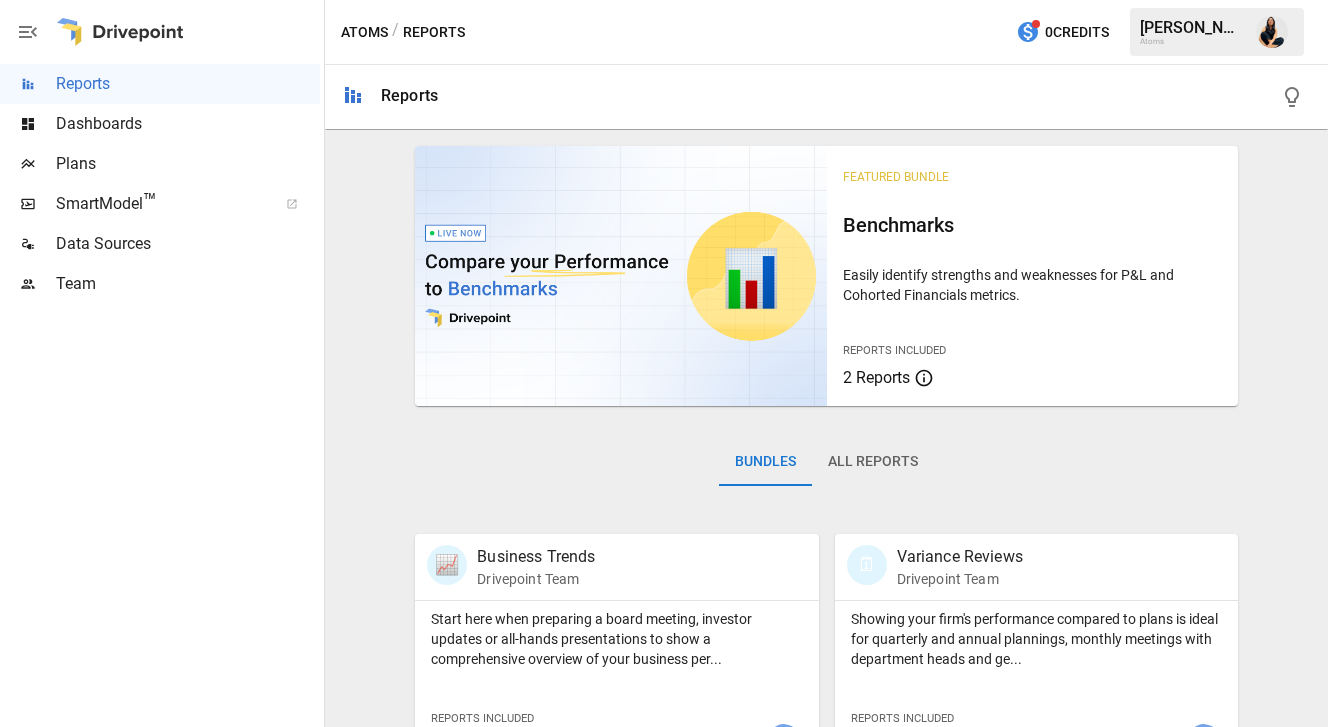 click on "Dashboards" at bounding box center (188, 124) 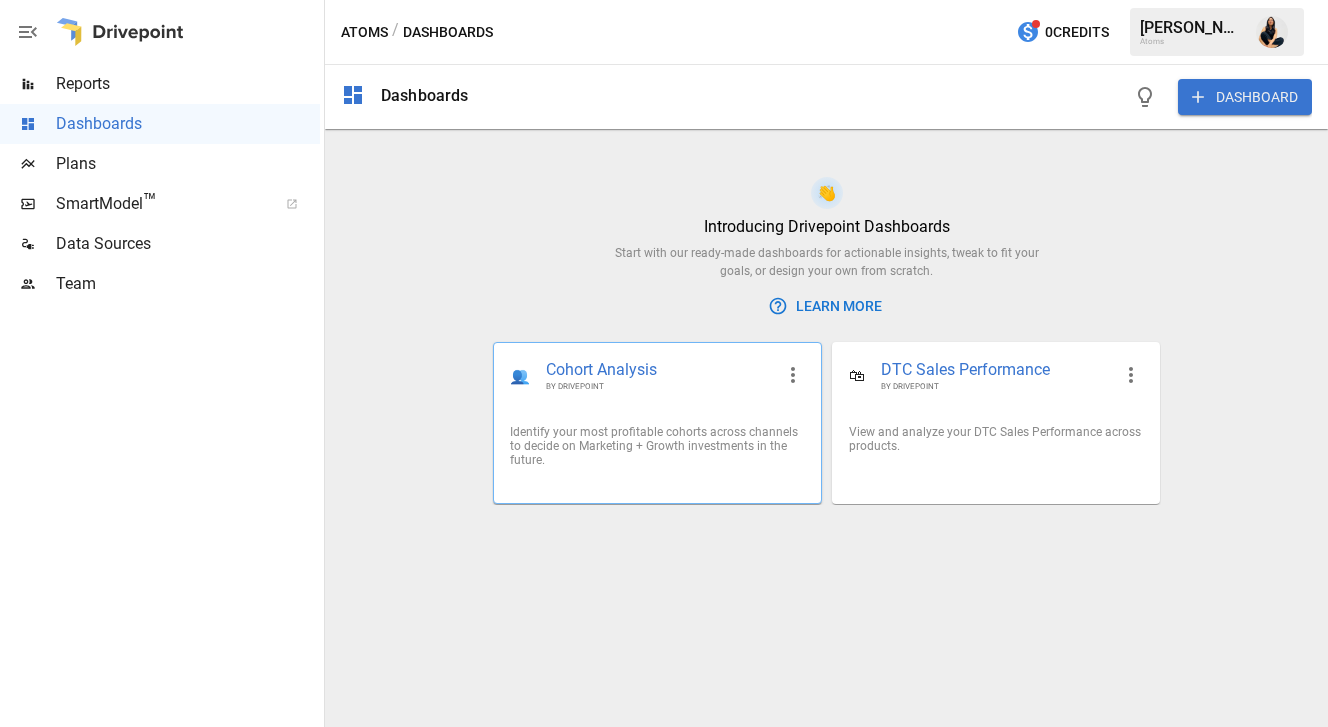 click on "Cohort Analysis" at bounding box center (659, 370) 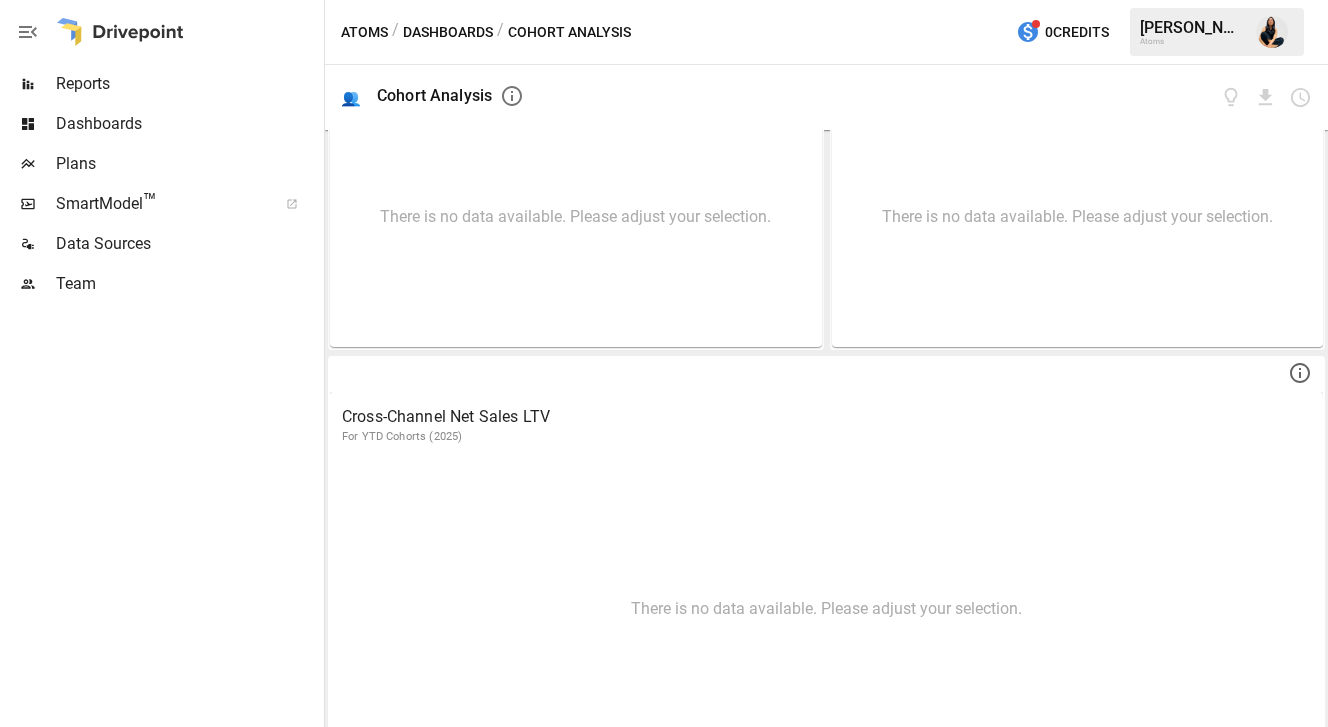 scroll, scrollTop: 633, scrollLeft: 0, axis: vertical 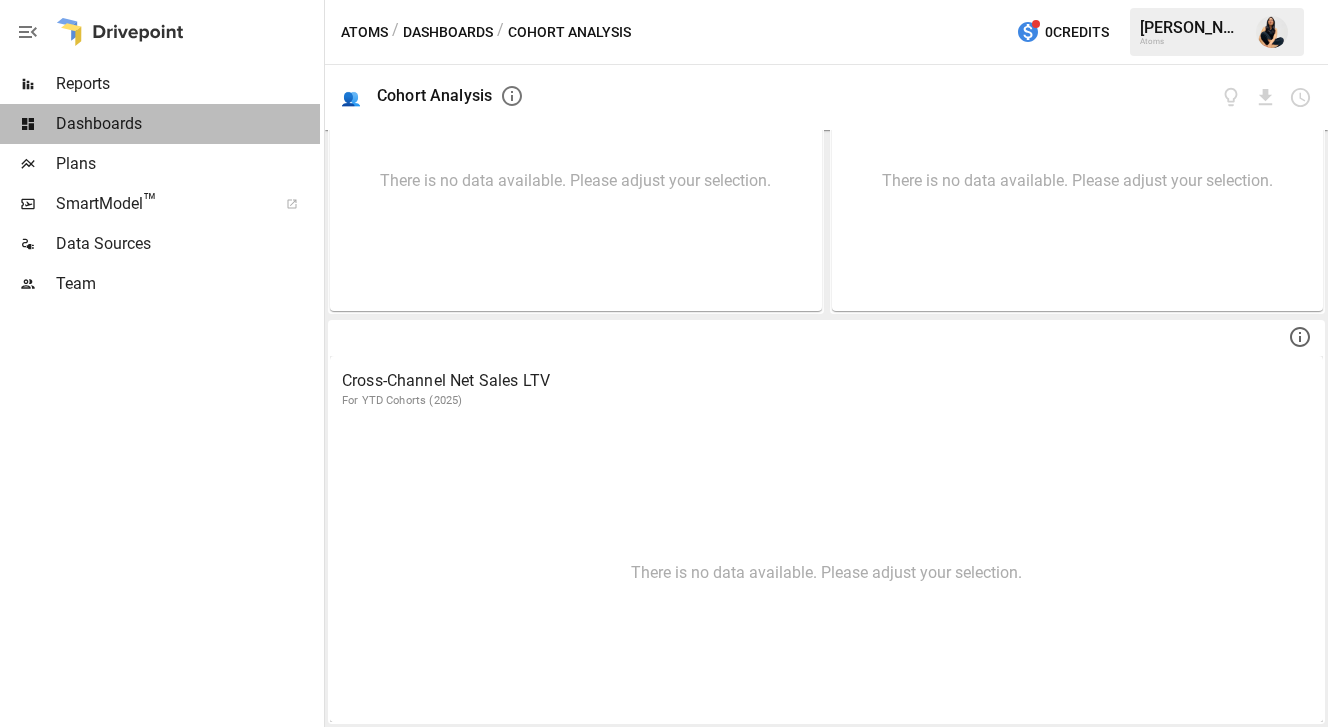 click on "Dashboards" at bounding box center (188, 124) 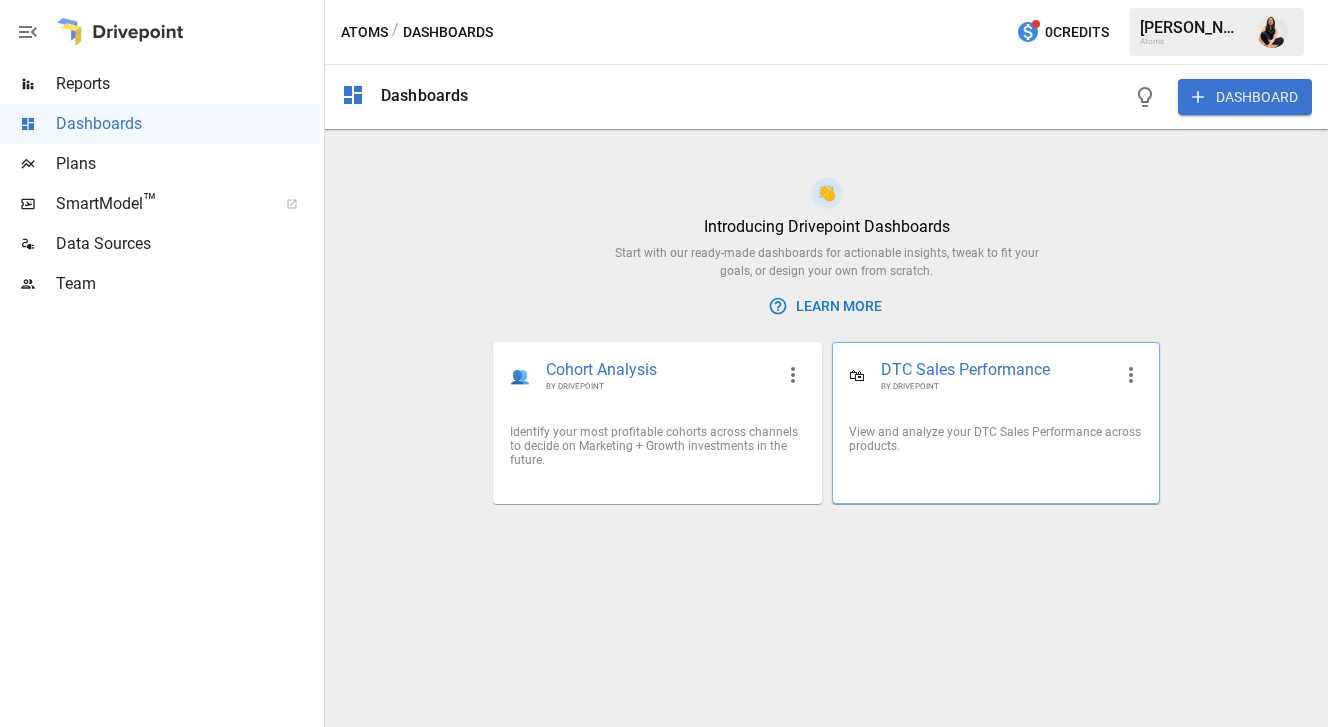 click on "DTC Sales Performance" at bounding box center [996, 370] 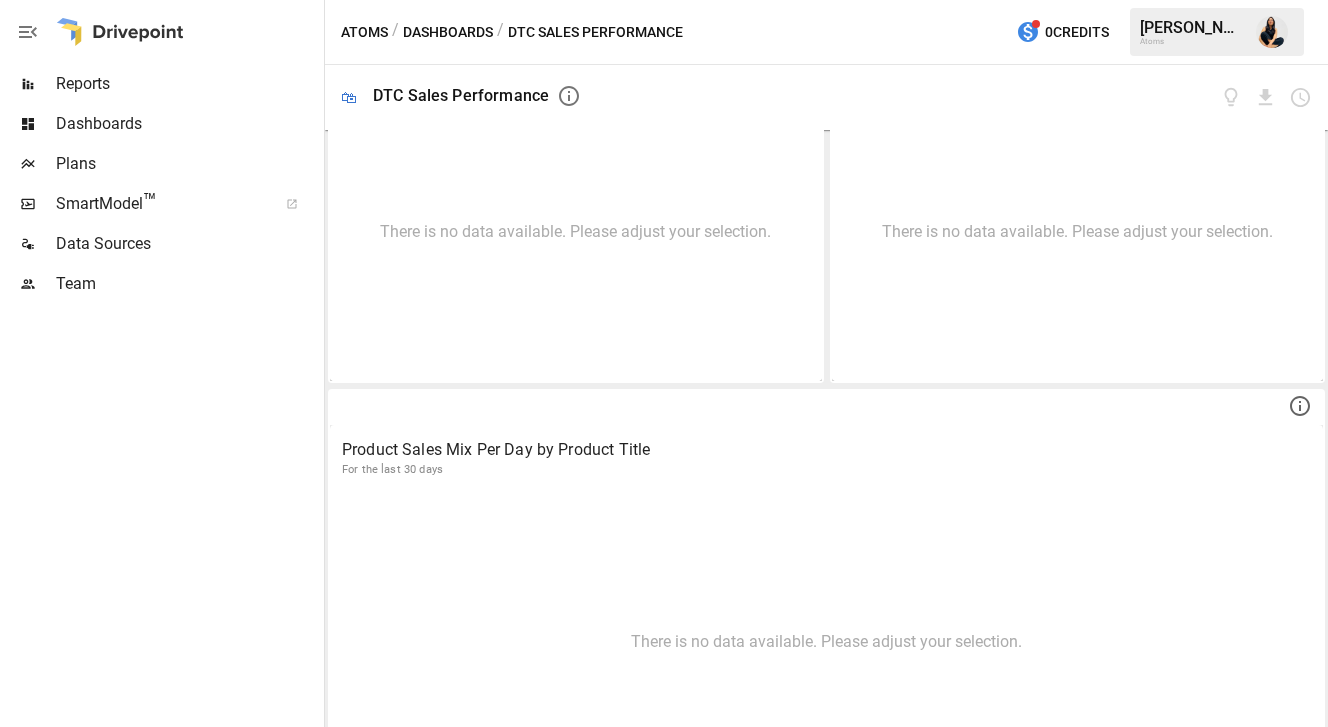 scroll, scrollTop: 1043, scrollLeft: 0, axis: vertical 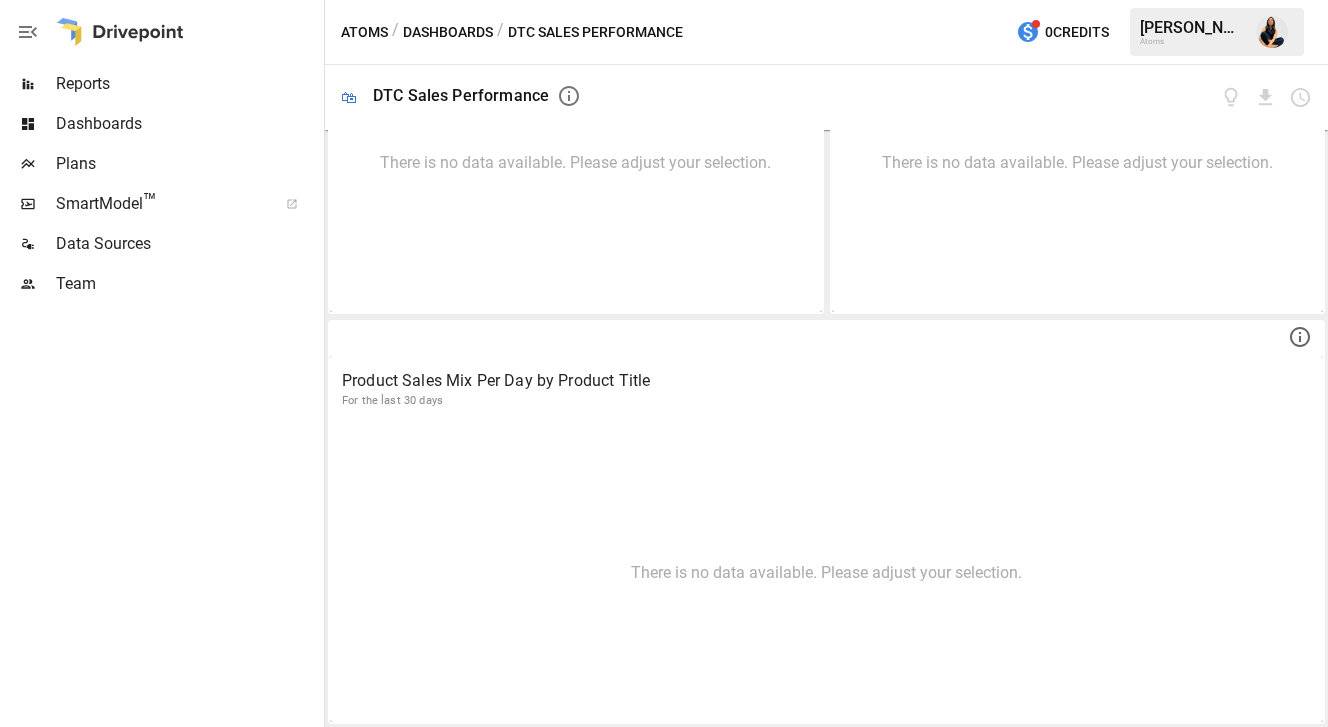 click on "Plans" at bounding box center [188, 164] 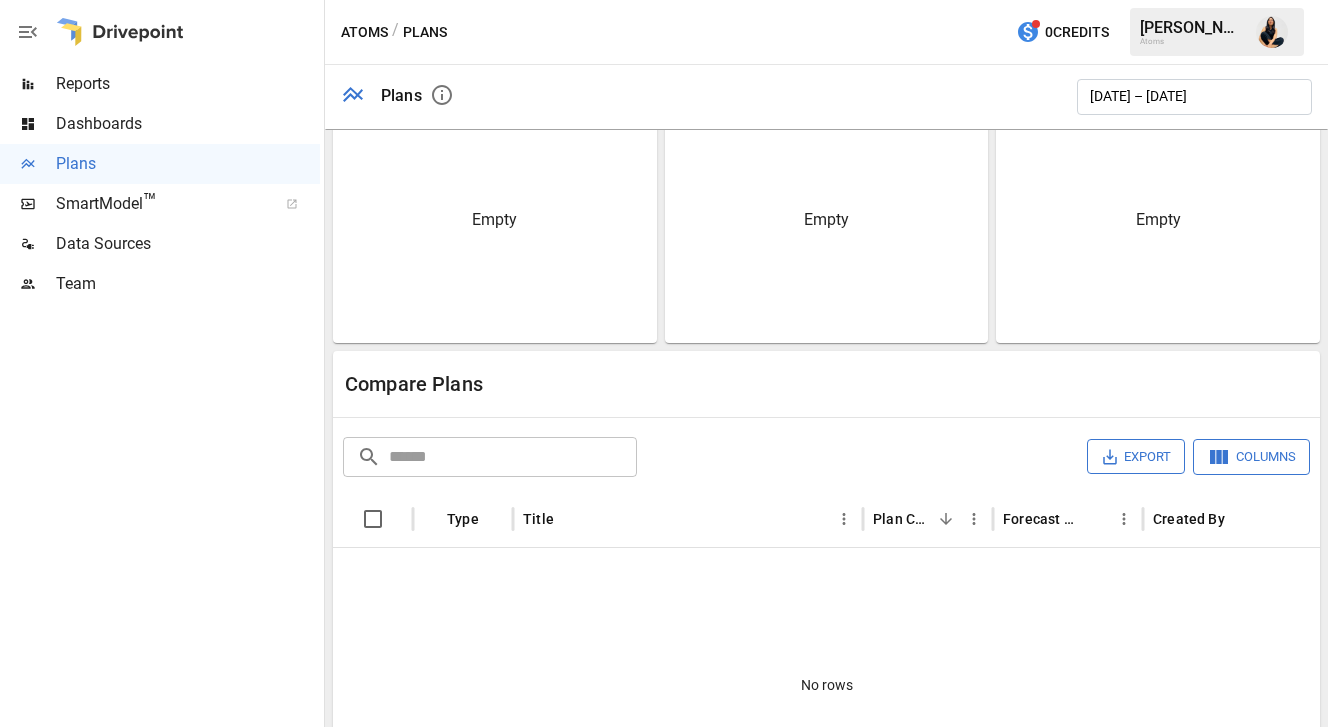 scroll, scrollTop: 275, scrollLeft: 0, axis: vertical 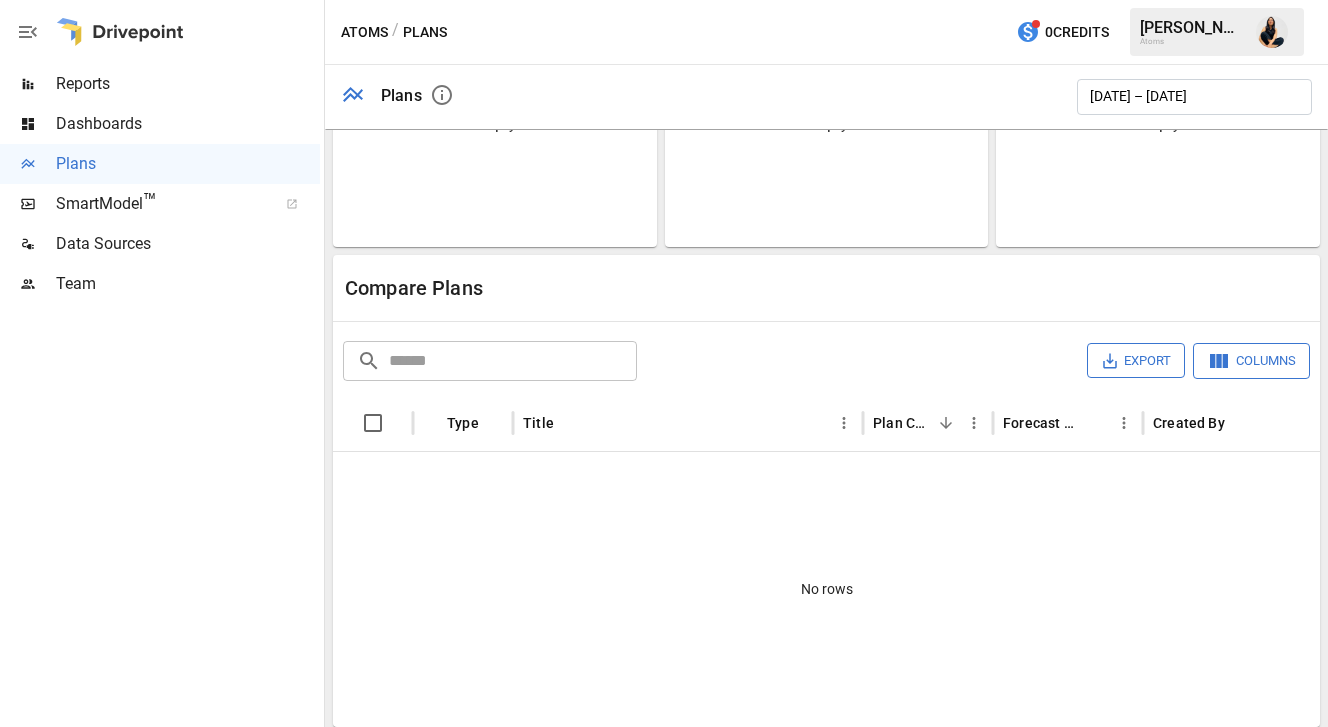 click on "SmartModel ™" at bounding box center (160, 204) 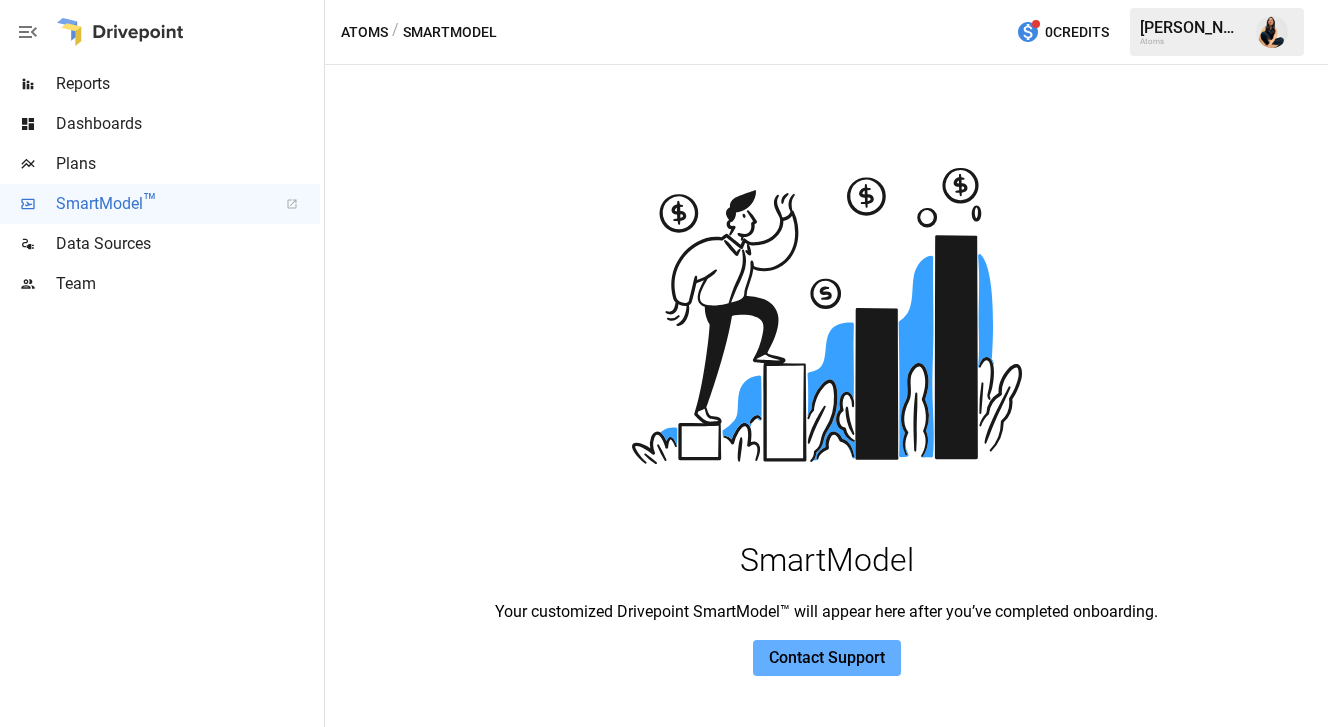 drag, startPoint x: 838, startPoint y: 668, endPoint x: 353, endPoint y: 367, distance: 570.8117 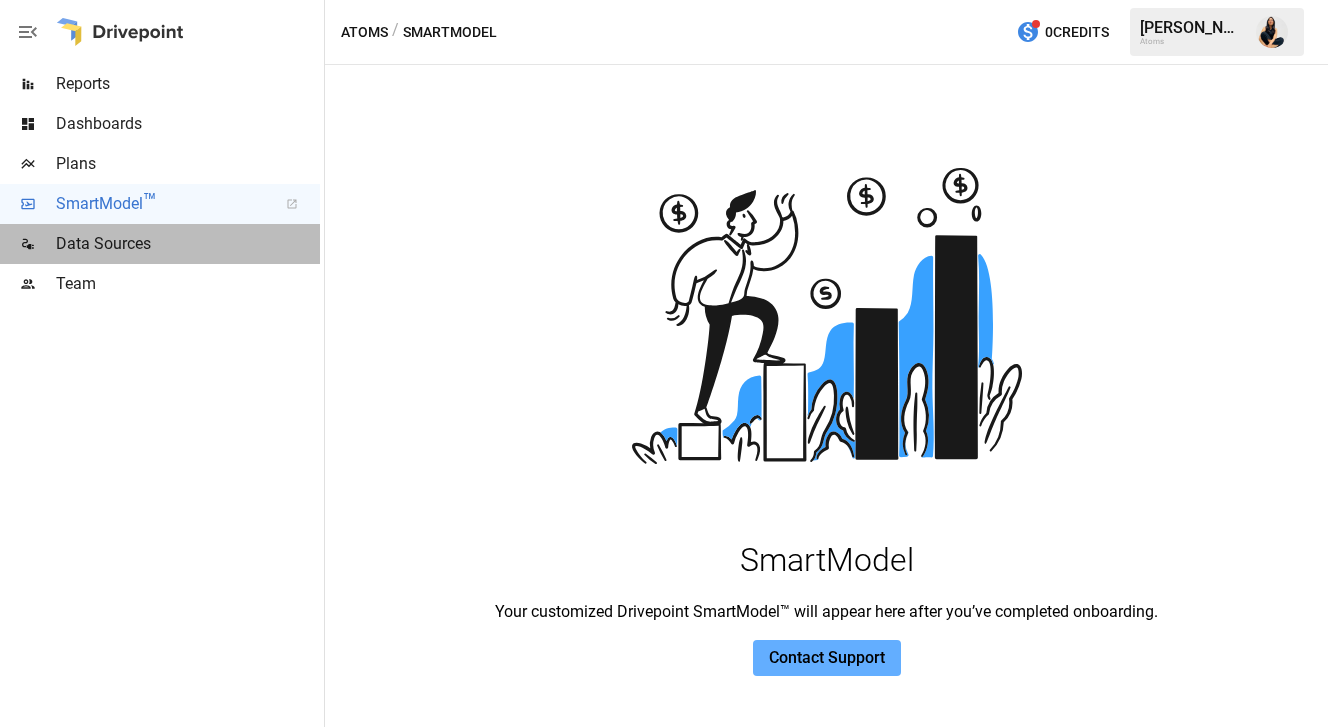 click on "Data Sources" at bounding box center (188, 244) 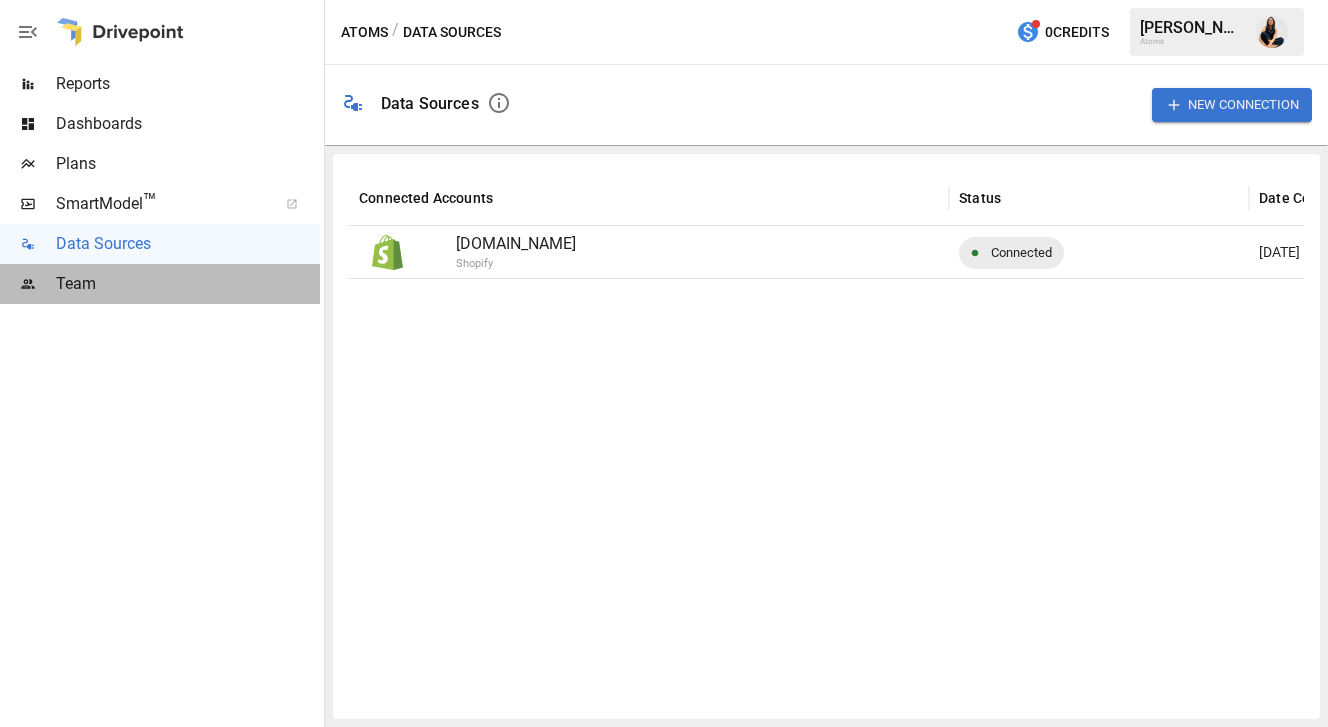click on "Team" at bounding box center [188, 284] 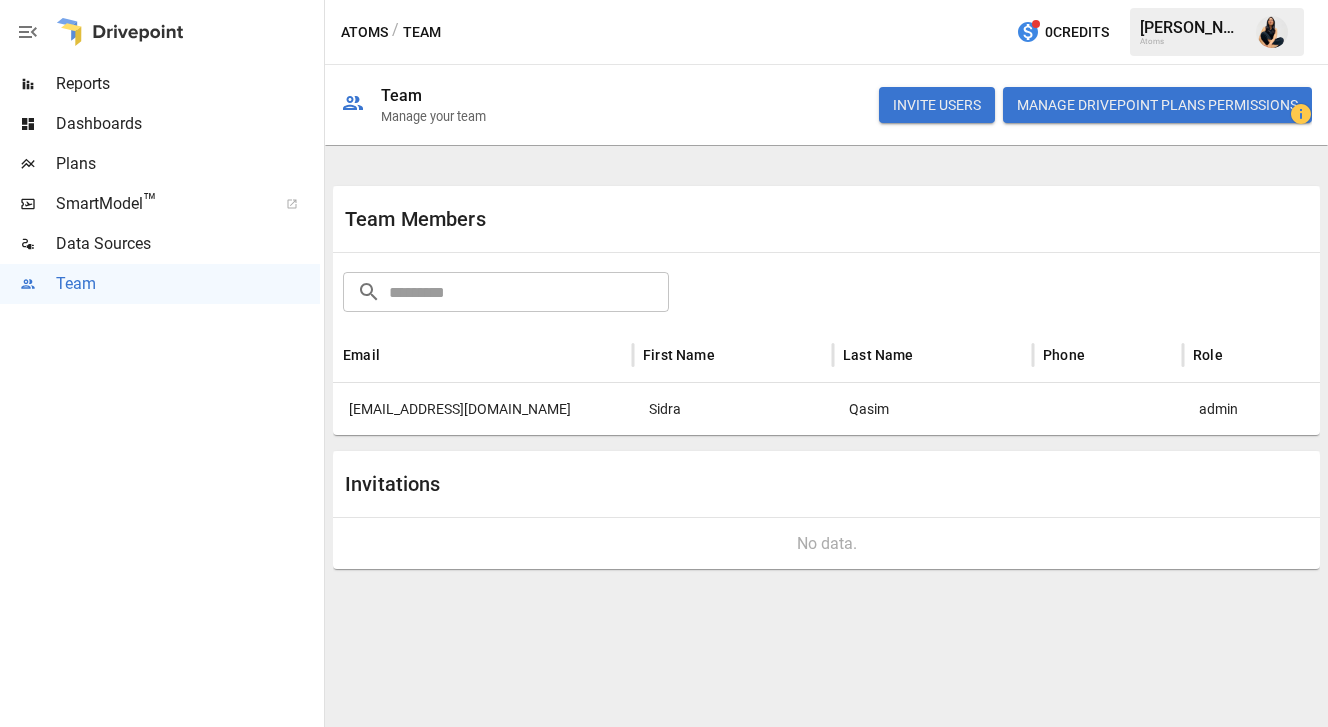 click on "Reports" at bounding box center (188, 84) 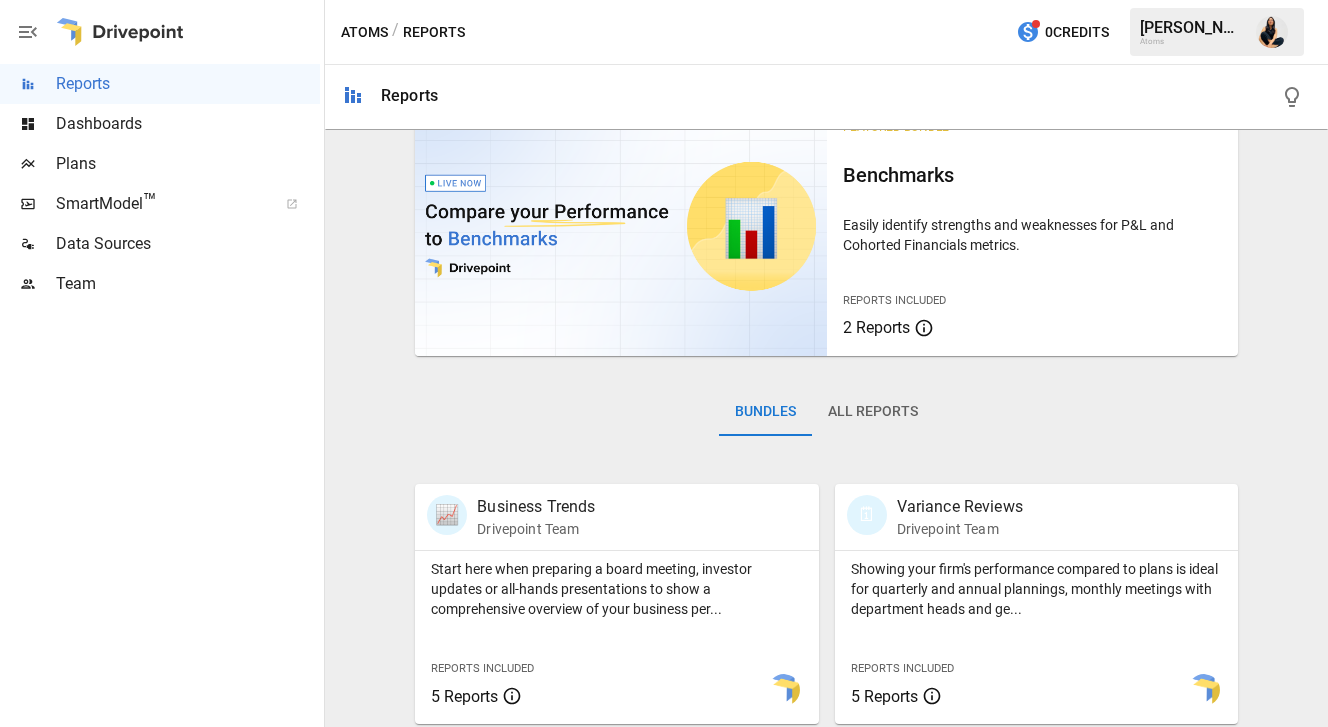 scroll, scrollTop: 0, scrollLeft: 0, axis: both 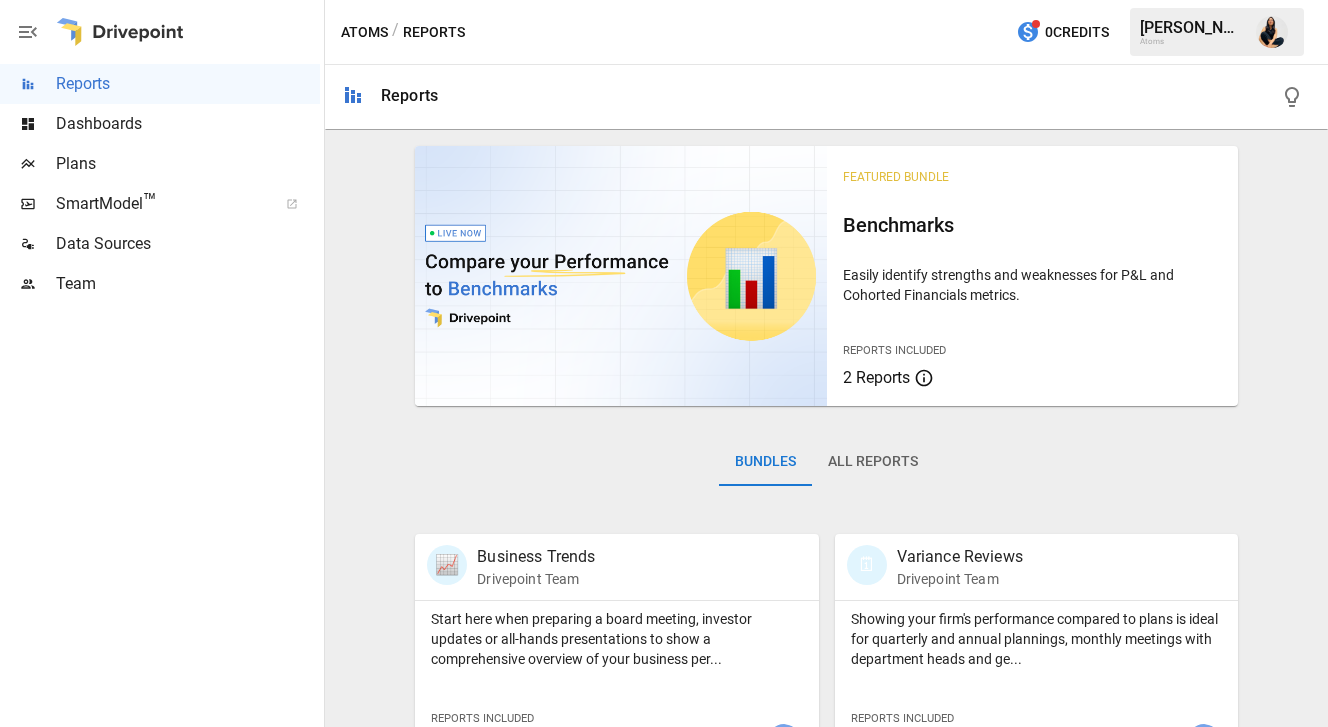 click on "All Reports" at bounding box center (873, 462) 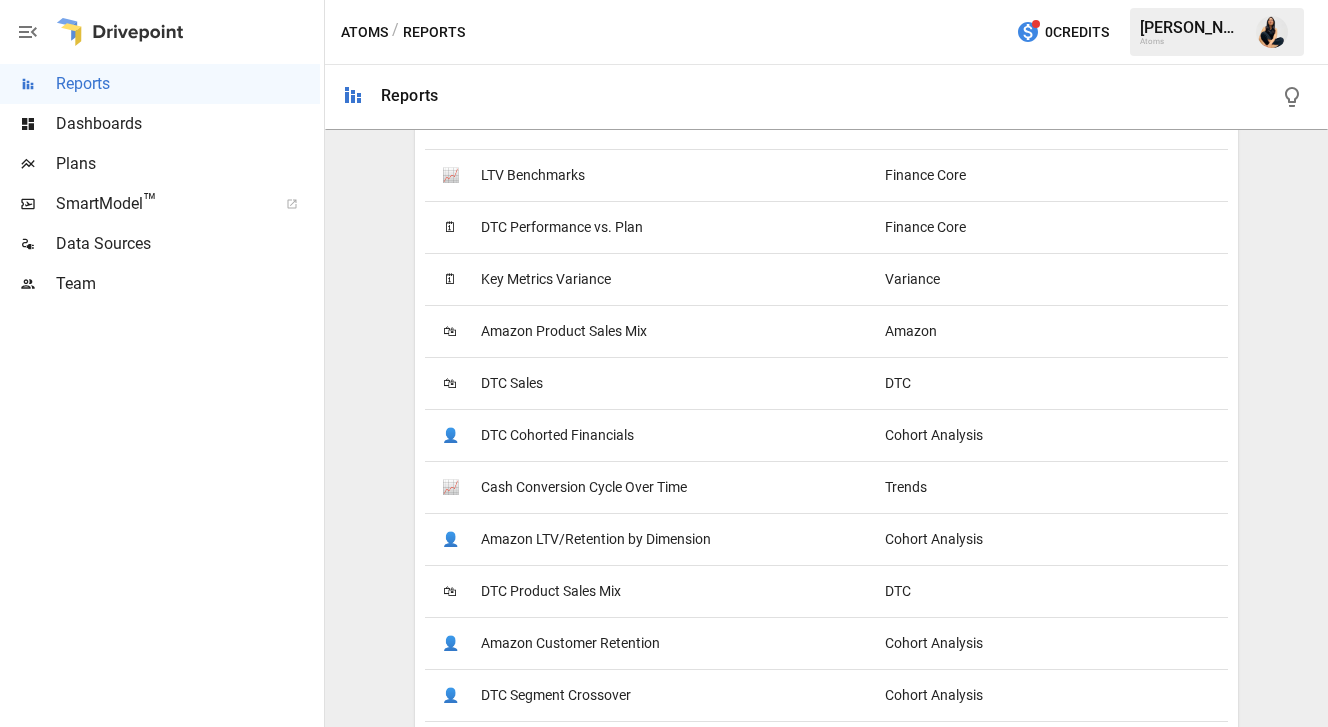 scroll, scrollTop: 1713, scrollLeft: 0, axis: vertical 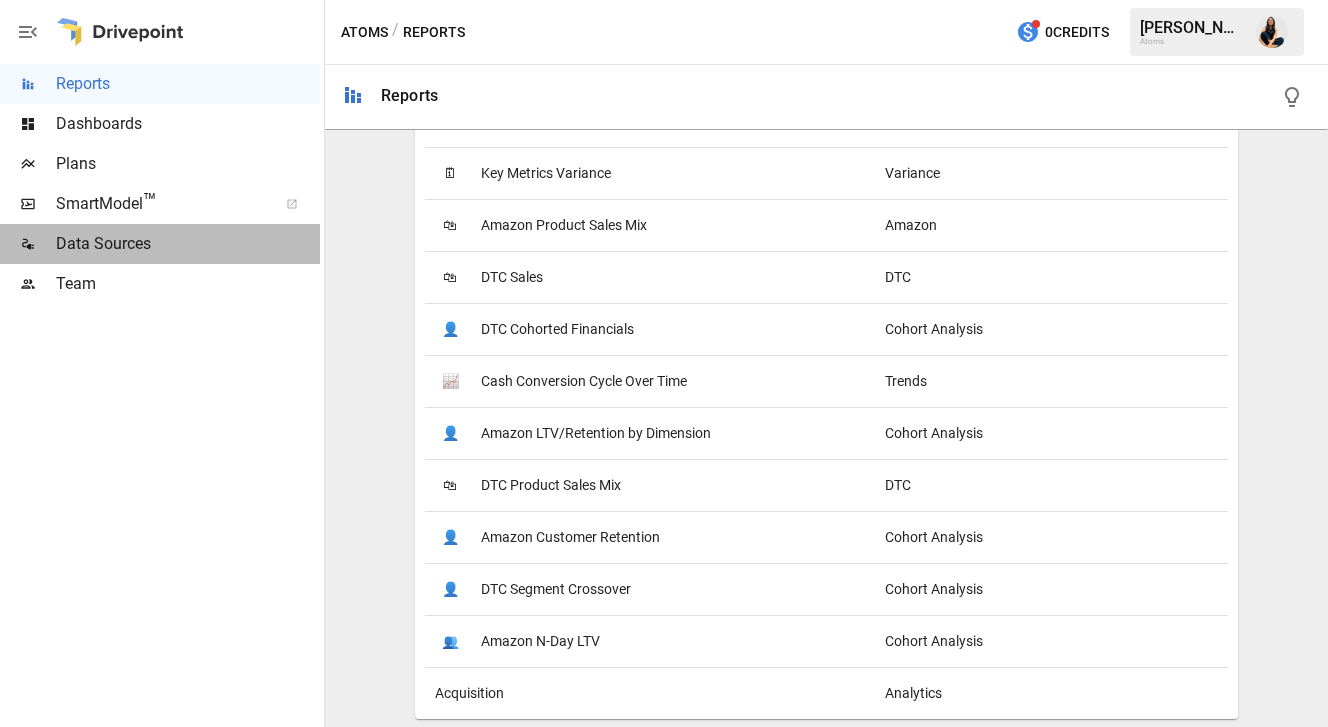 click on "Data Sources" at bounding box center [160, 244] 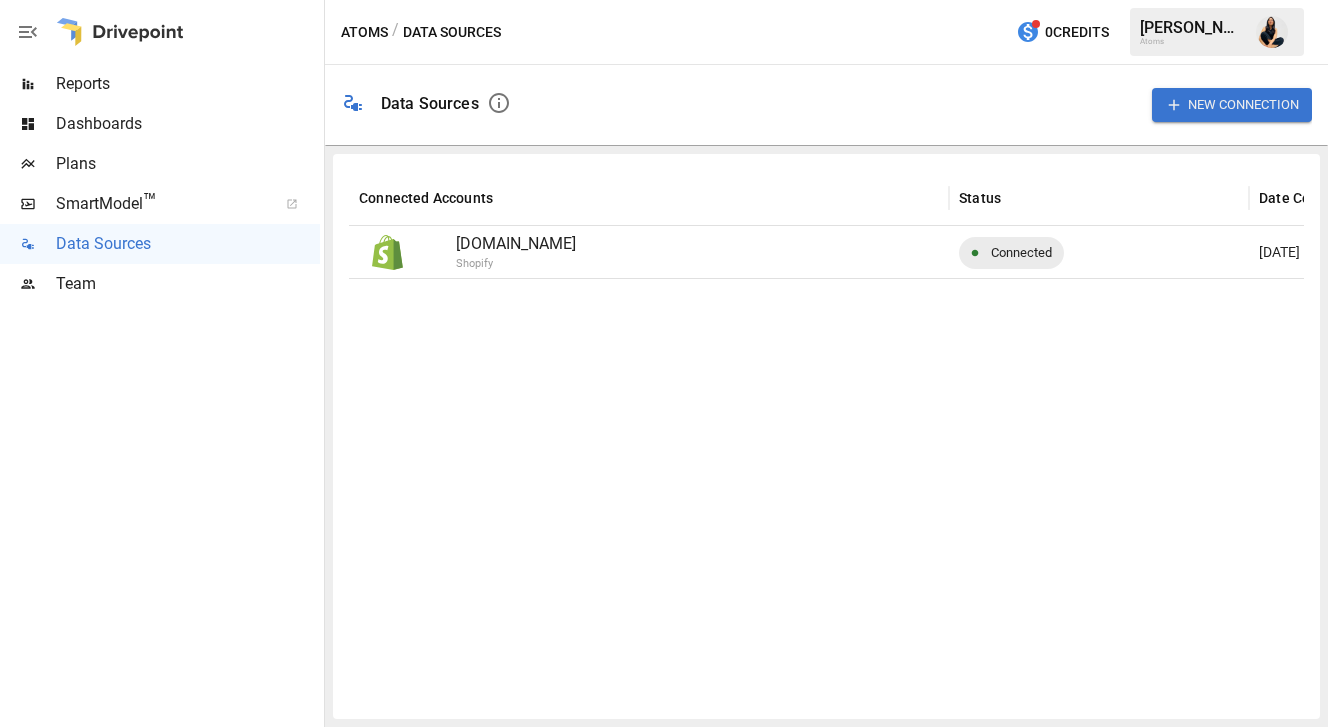 scroll, scrollTop: 0, scrollLeft: 410, axis: horizontal 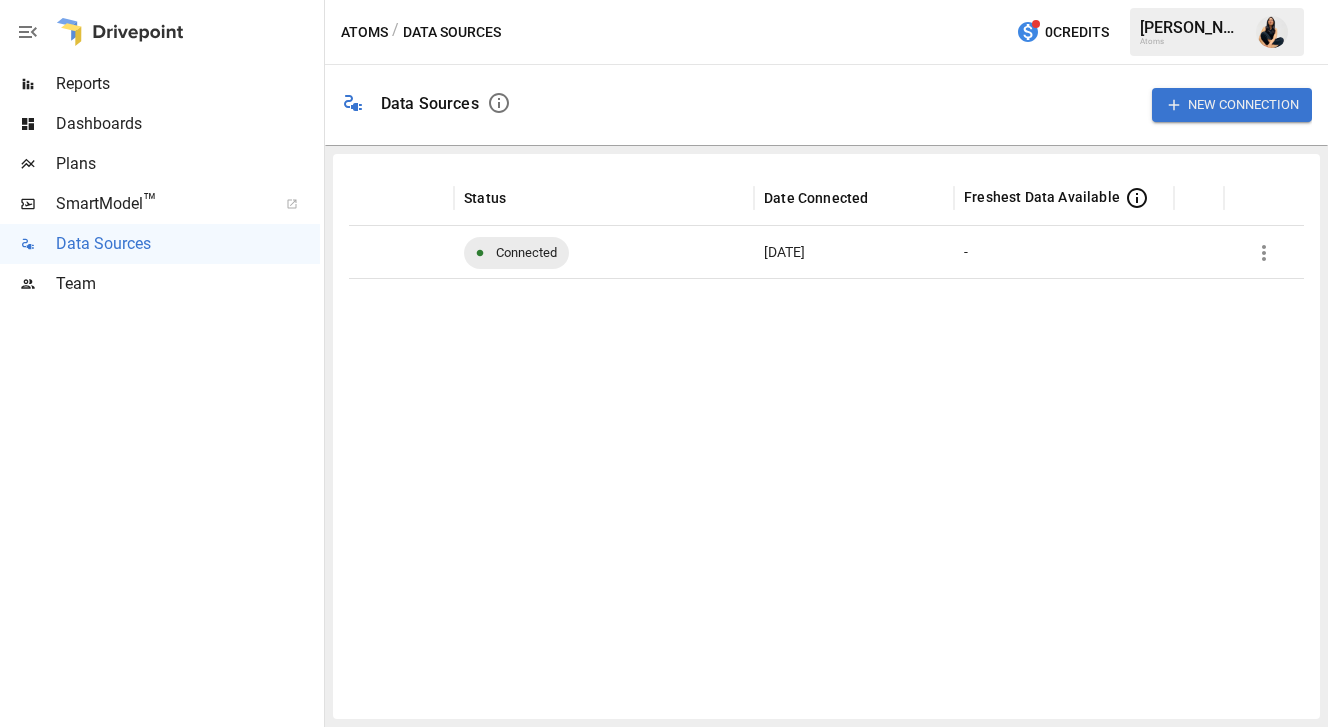 click 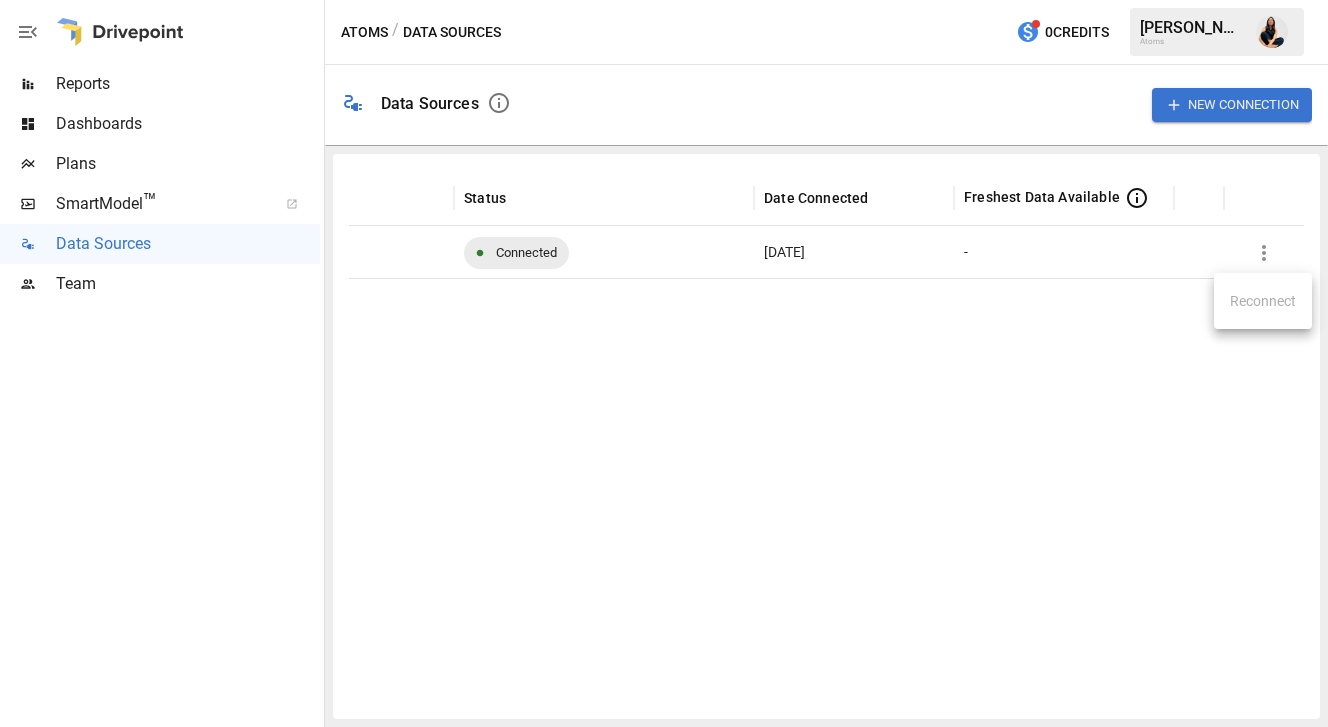 click on "Reconnect" at bounding box center (1263, 301) 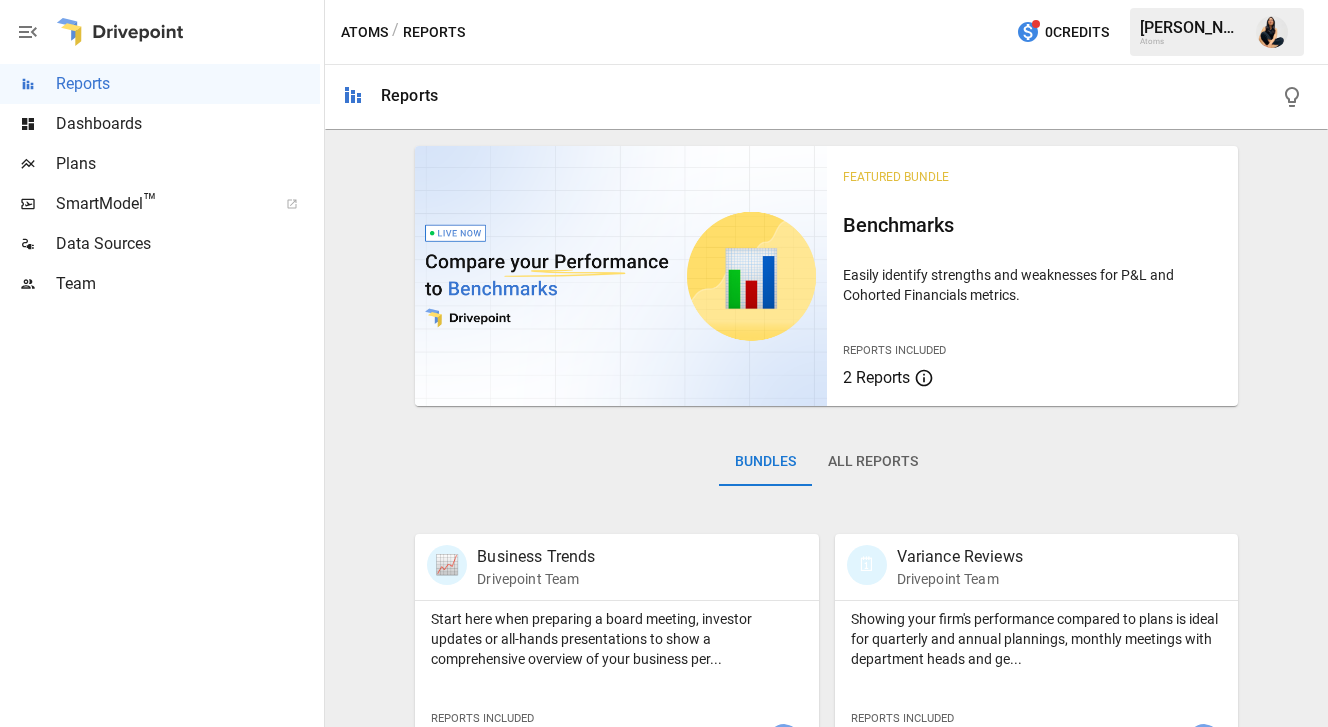 click on "Data Sources" at bounding box center (188, 244) 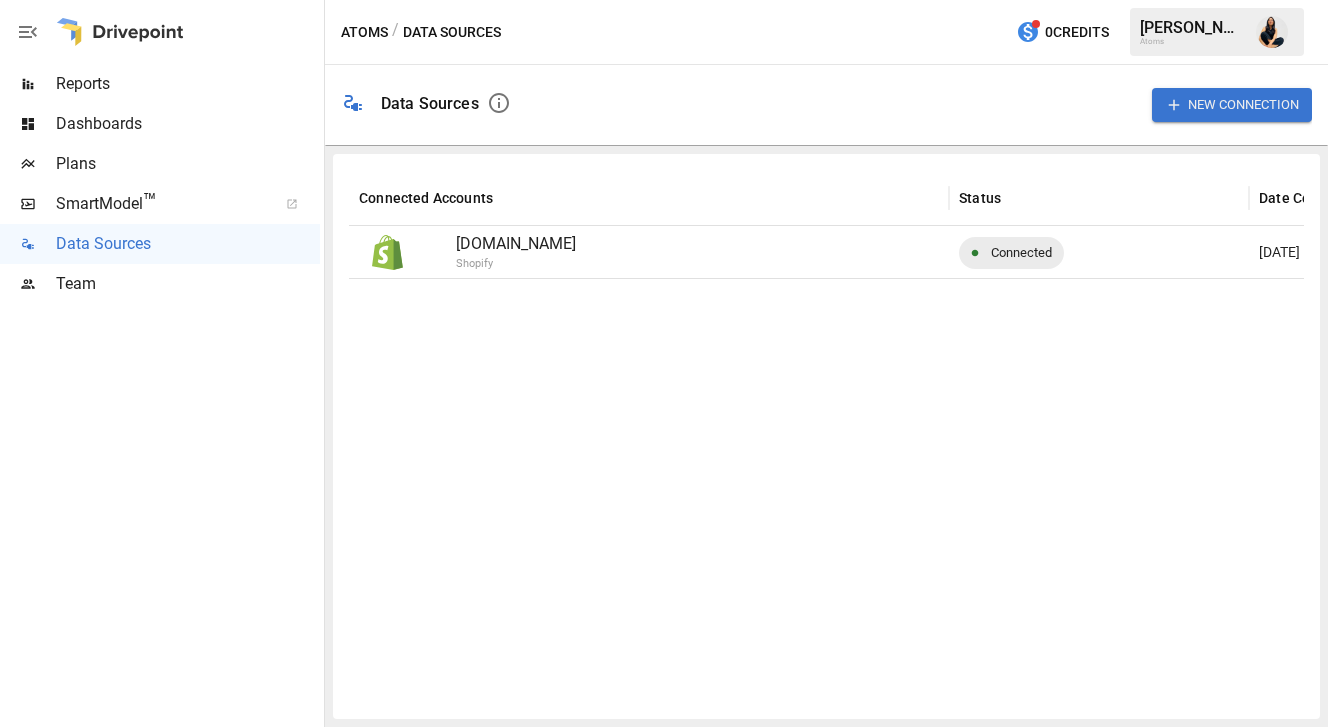 click on "[DOMAIN_NAME]" at bounding box center (697, 244) 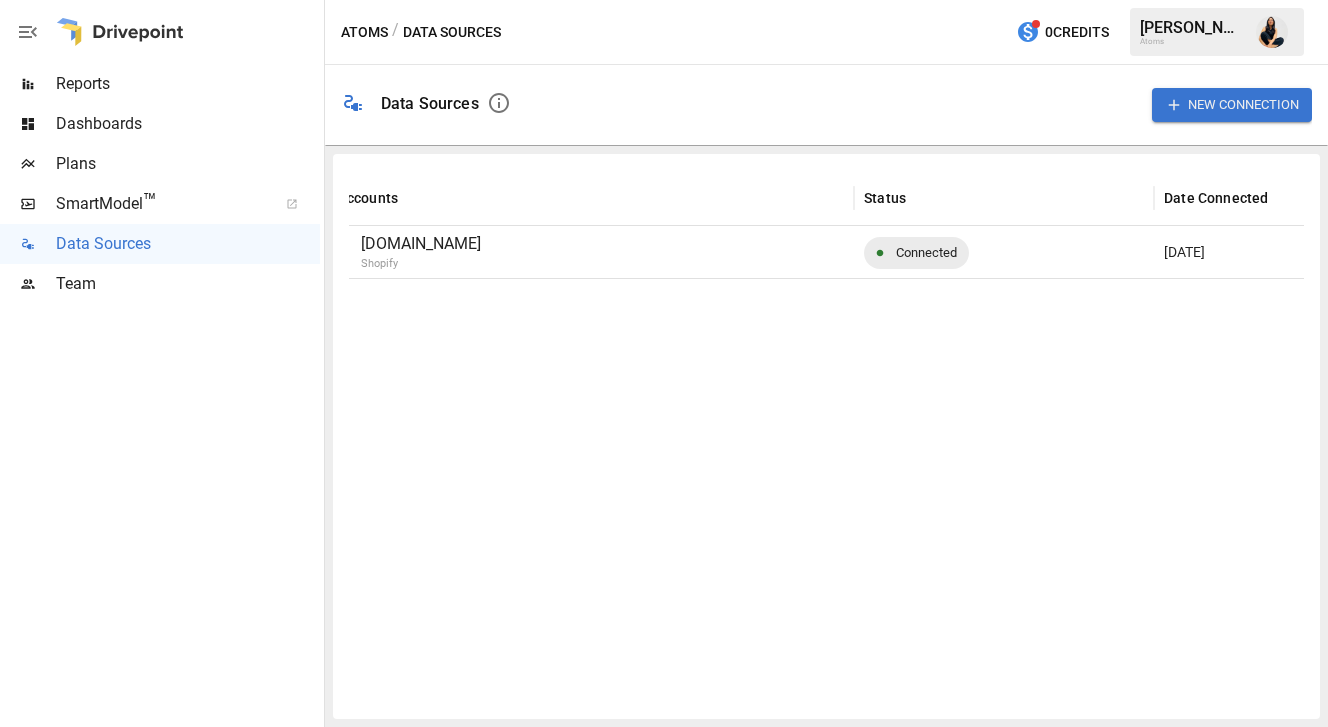 scroll, scrollTop: 0, scrollLeft: 352, axis: horizontal 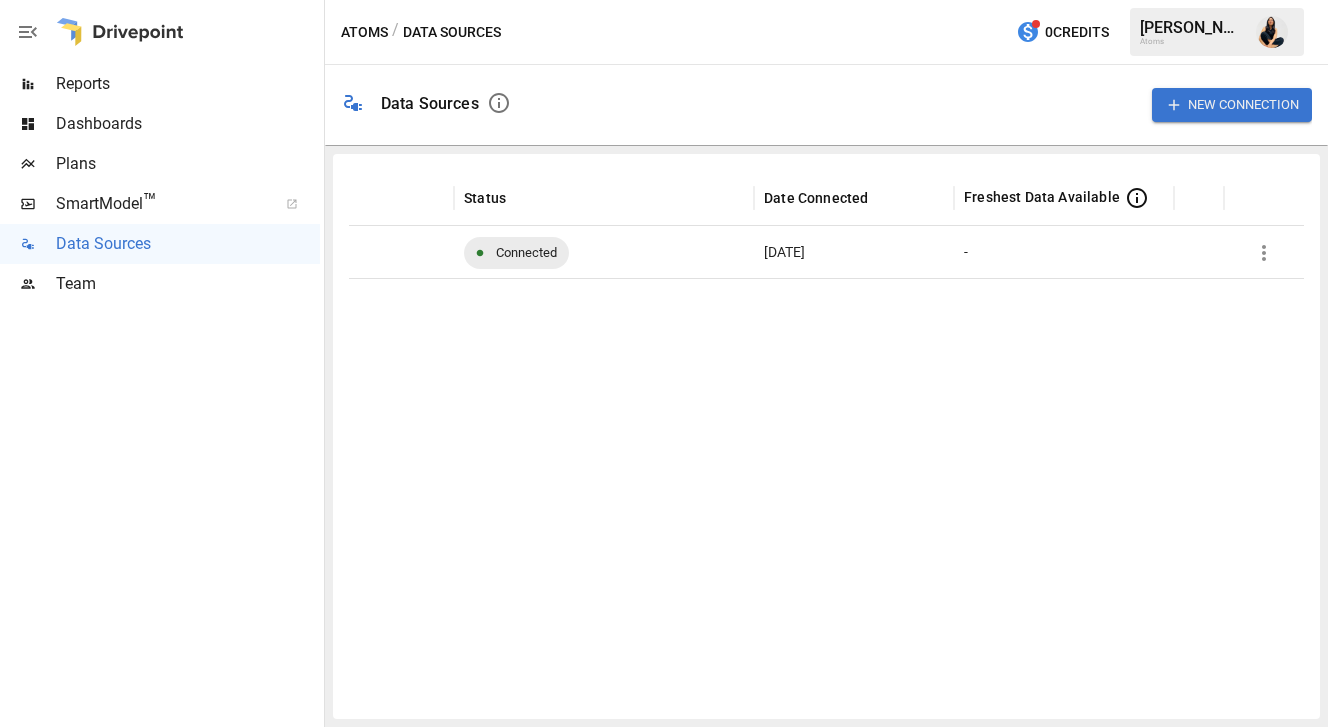 click 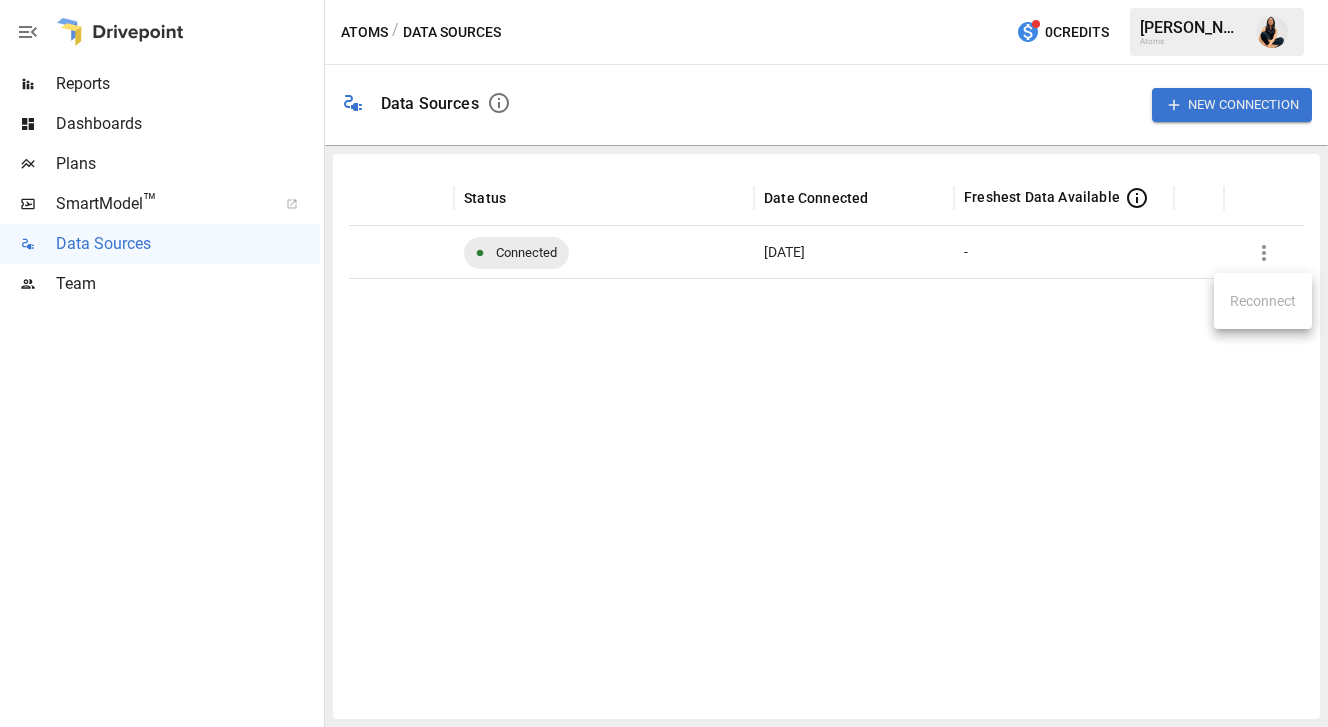 click at bounding box center (664, 363) 